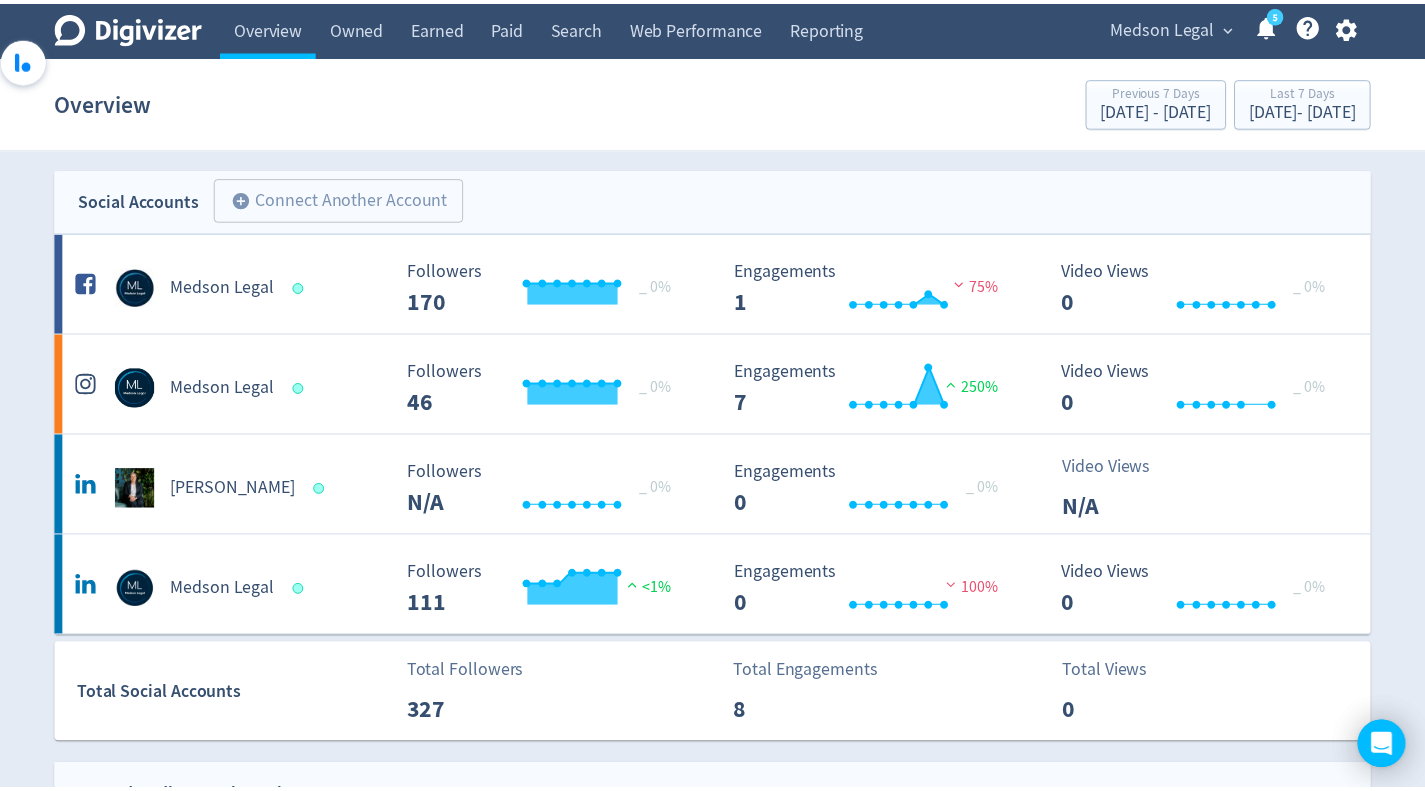 scroll, scrollTop: 0, scrollLeft: 0, axis: both 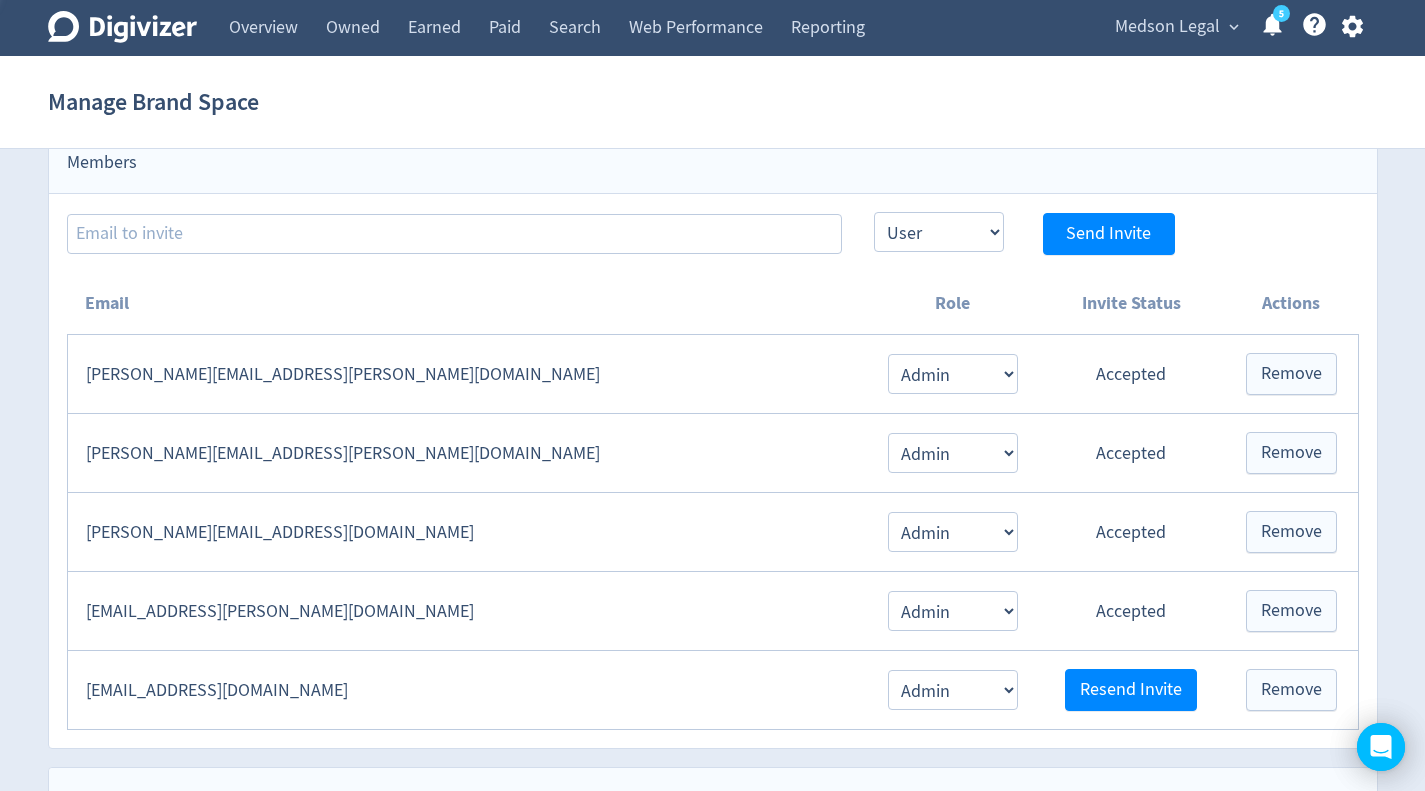 click at bounding box center [712, 395] 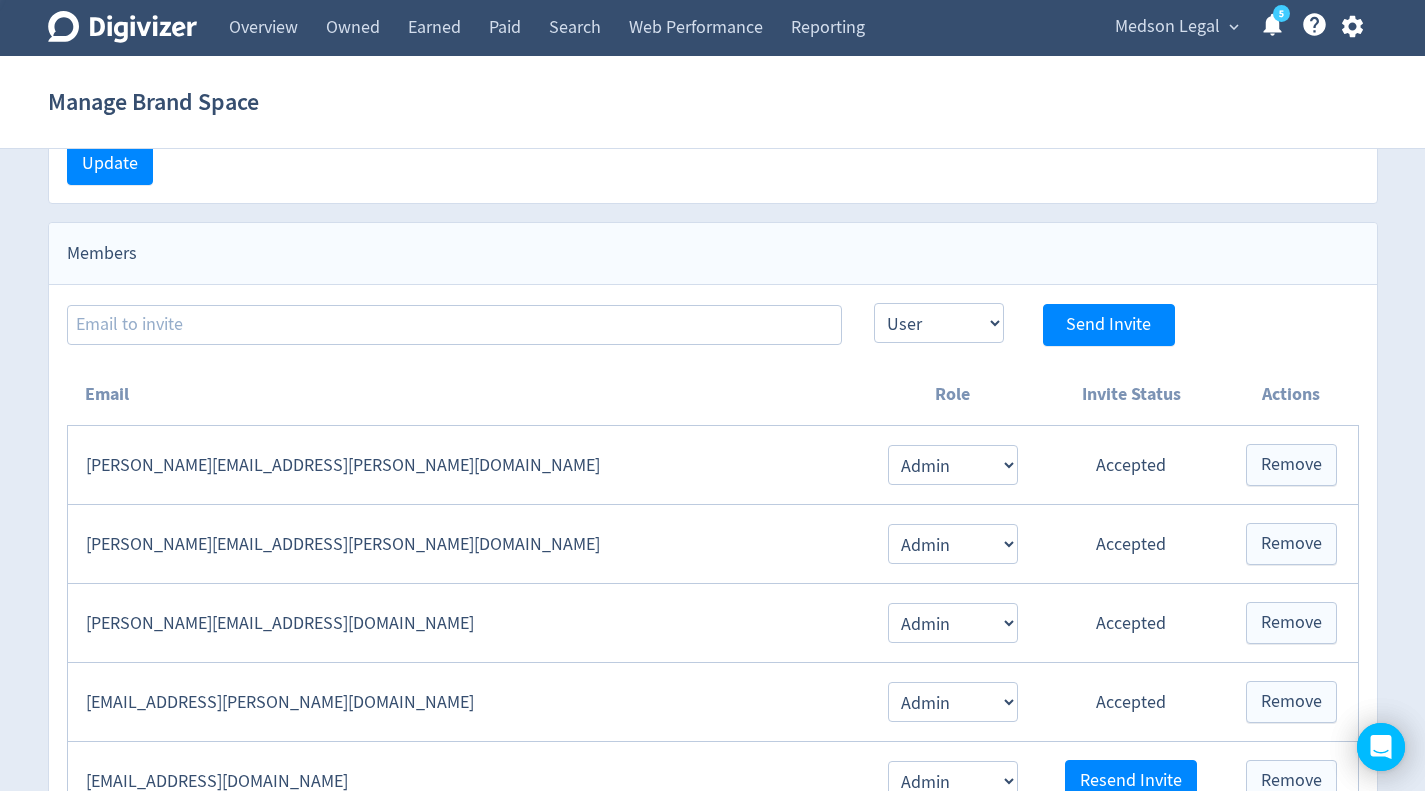 scroll, scrollTop: 282, scrollLeft: 0, axis: vertical 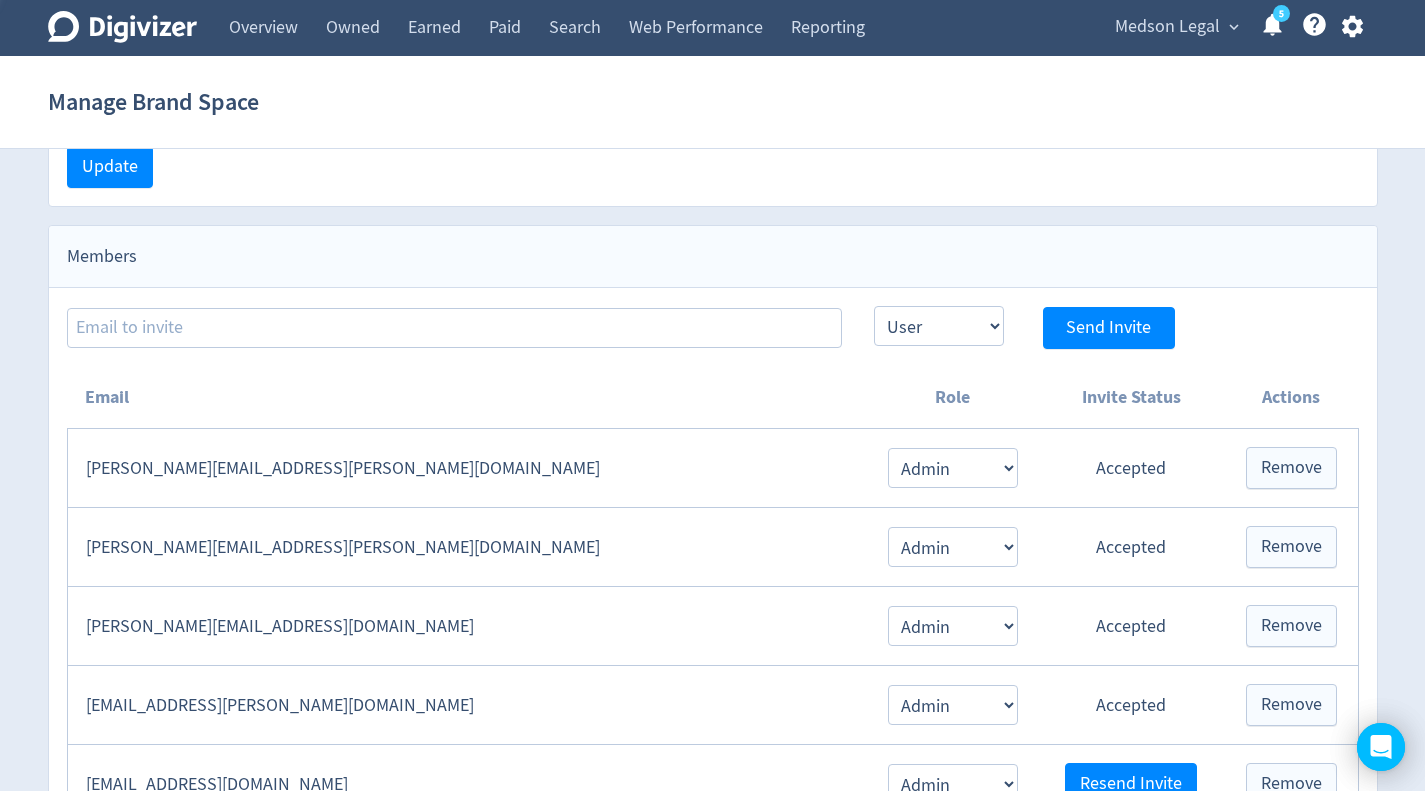 click at bounding box center [712, 395] 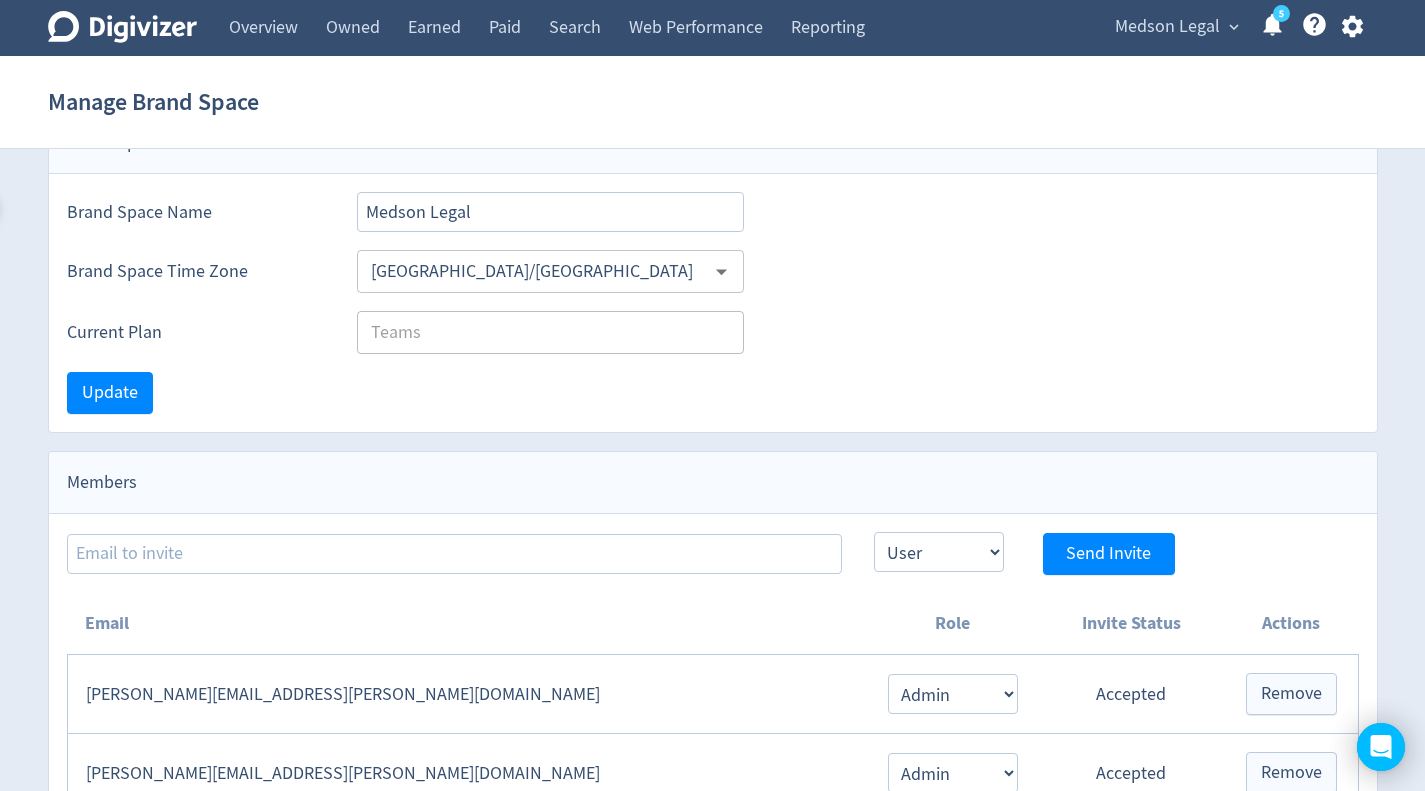 scroll, scrollTop: 0, scrollLeft: 0, axis: both 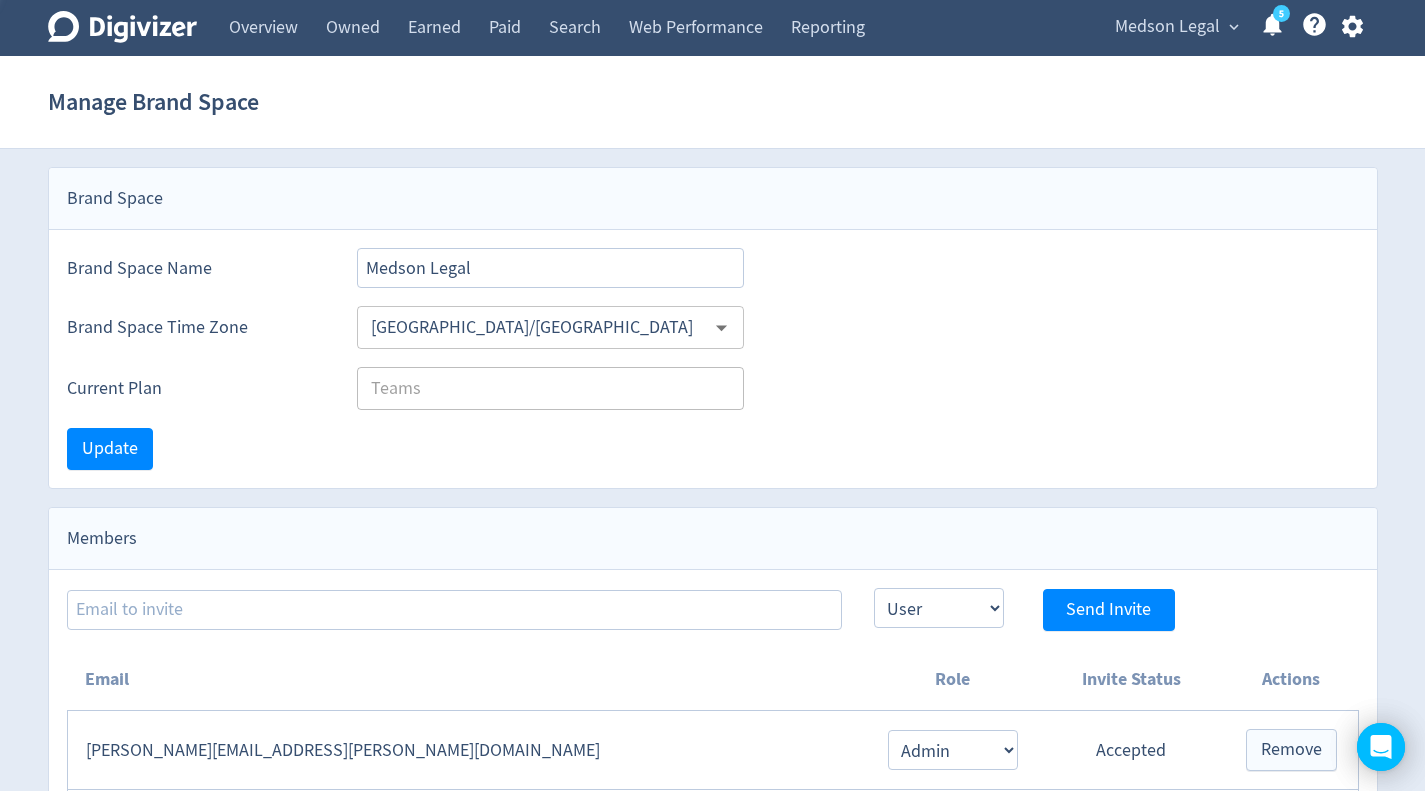click at bounding box center [712, 395] 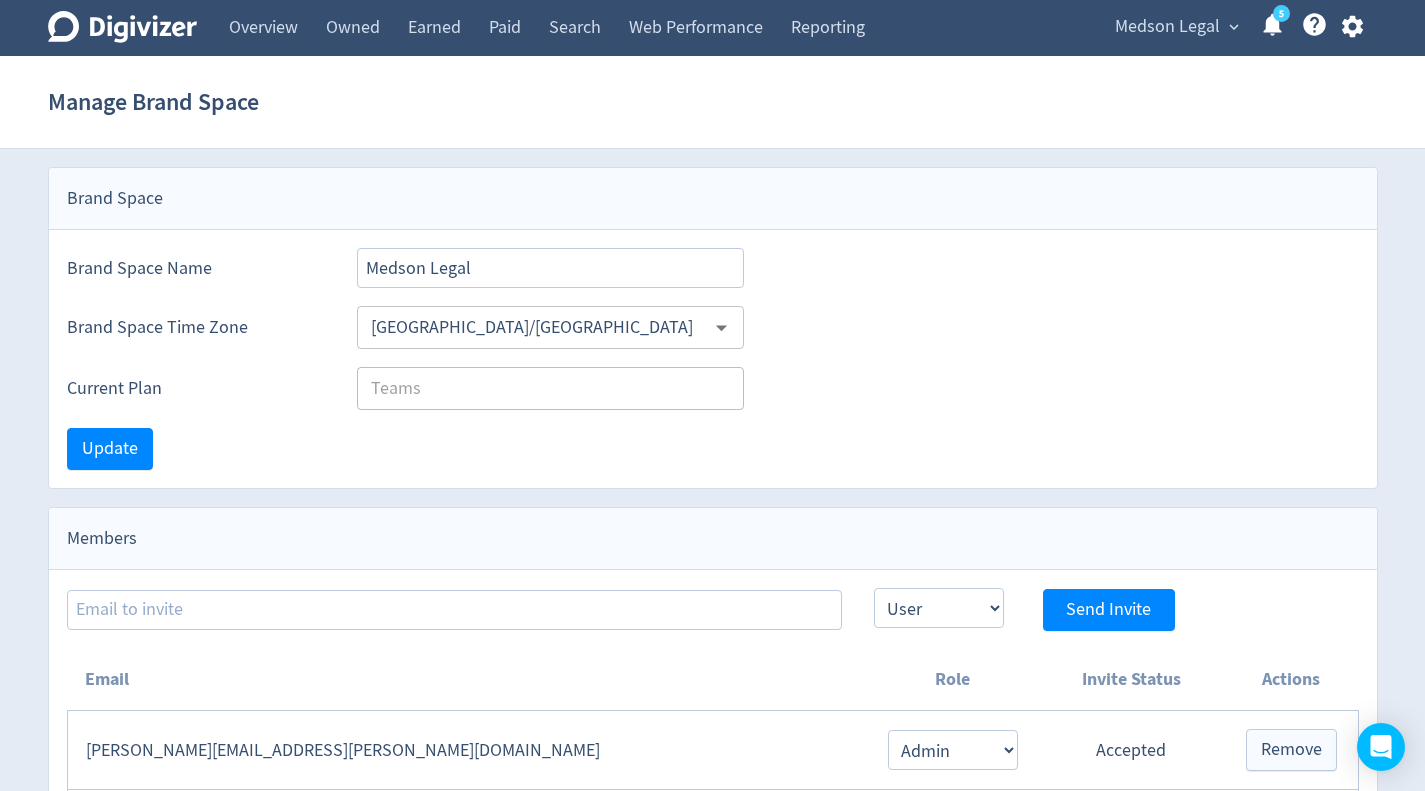 scroll, scrollTop: 0, scrollLeft: 0, axis: both 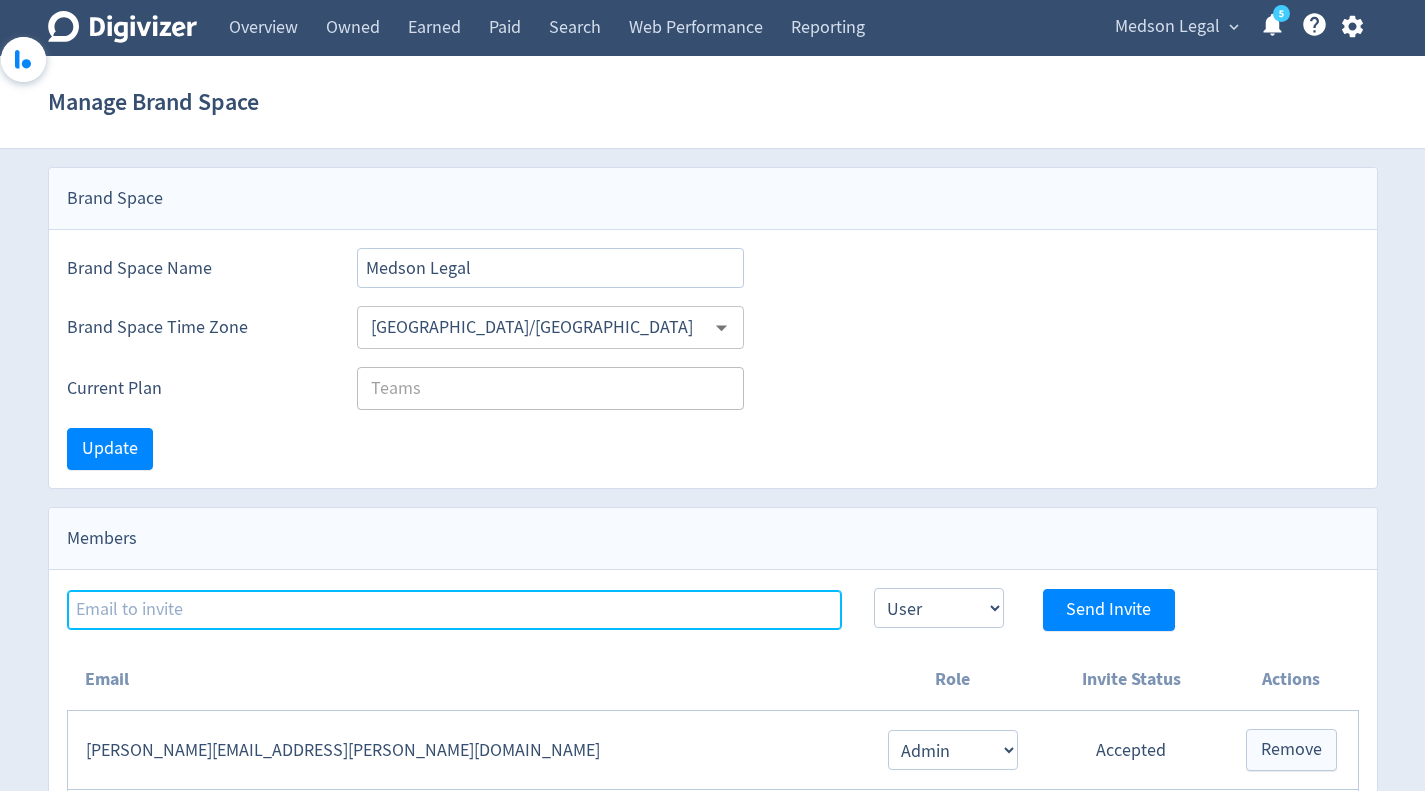 click at bounding box center (454, 610) 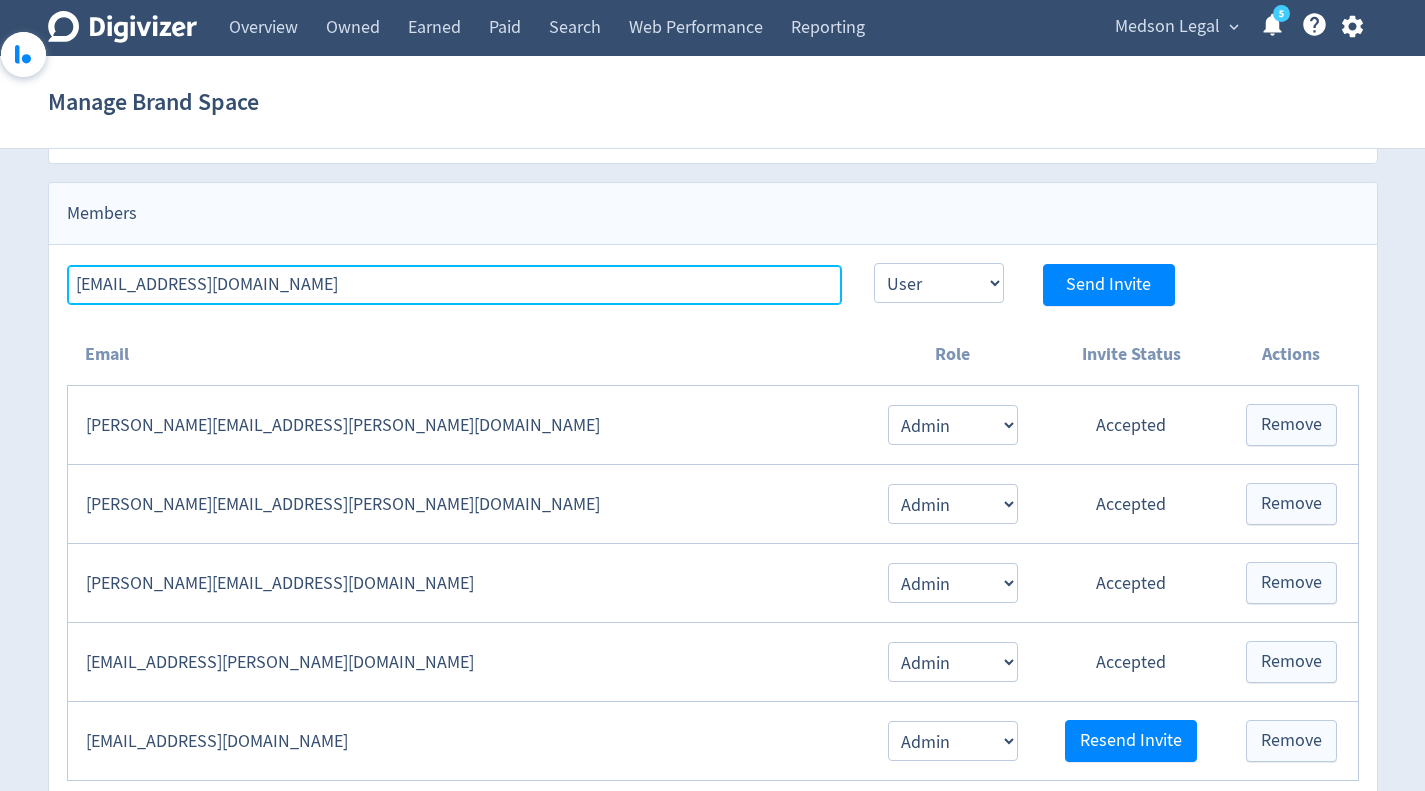 scroll, scrollTop: 319, scrollLeft: 0, axis: vertical 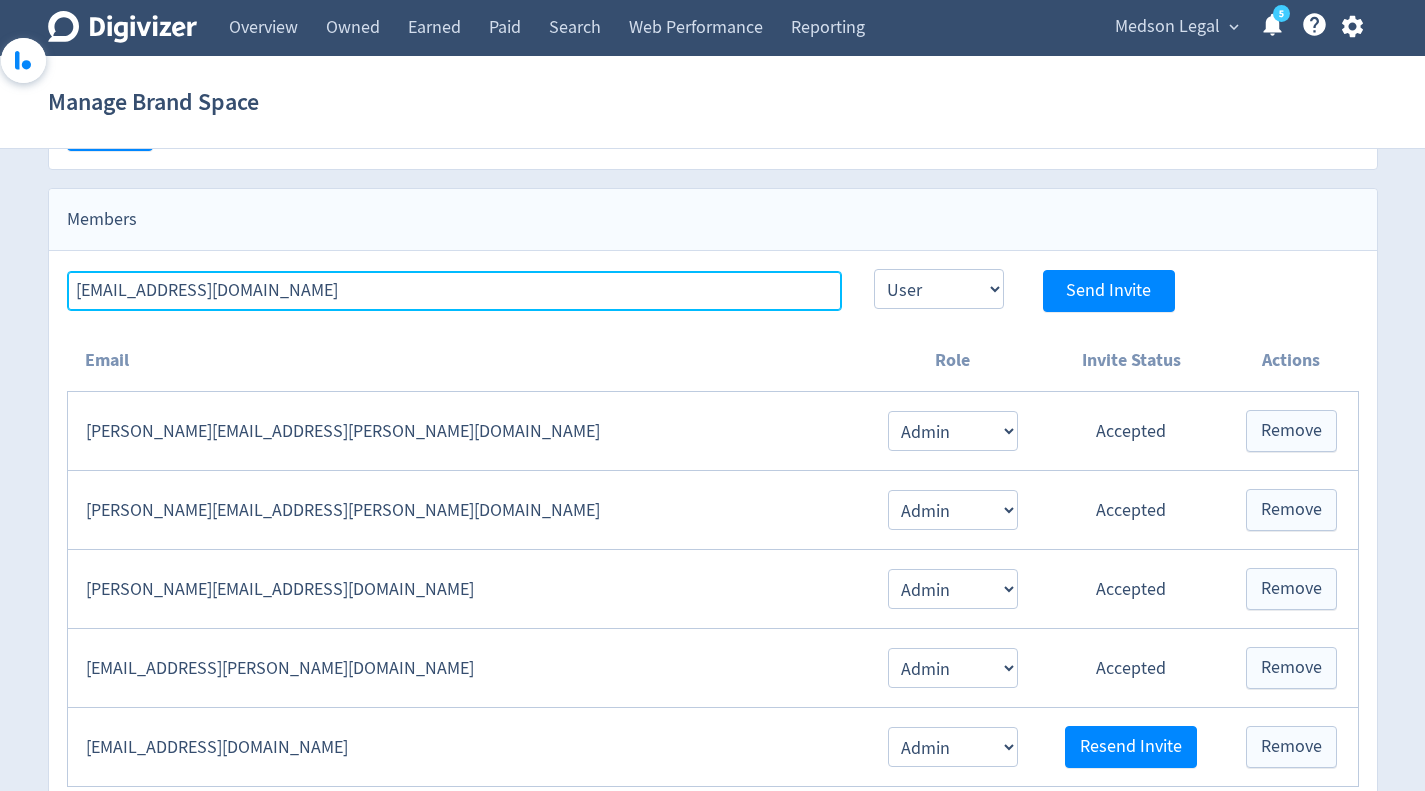 type on "[EMAIL_ADDRESS][DOMAIN_NAME]" 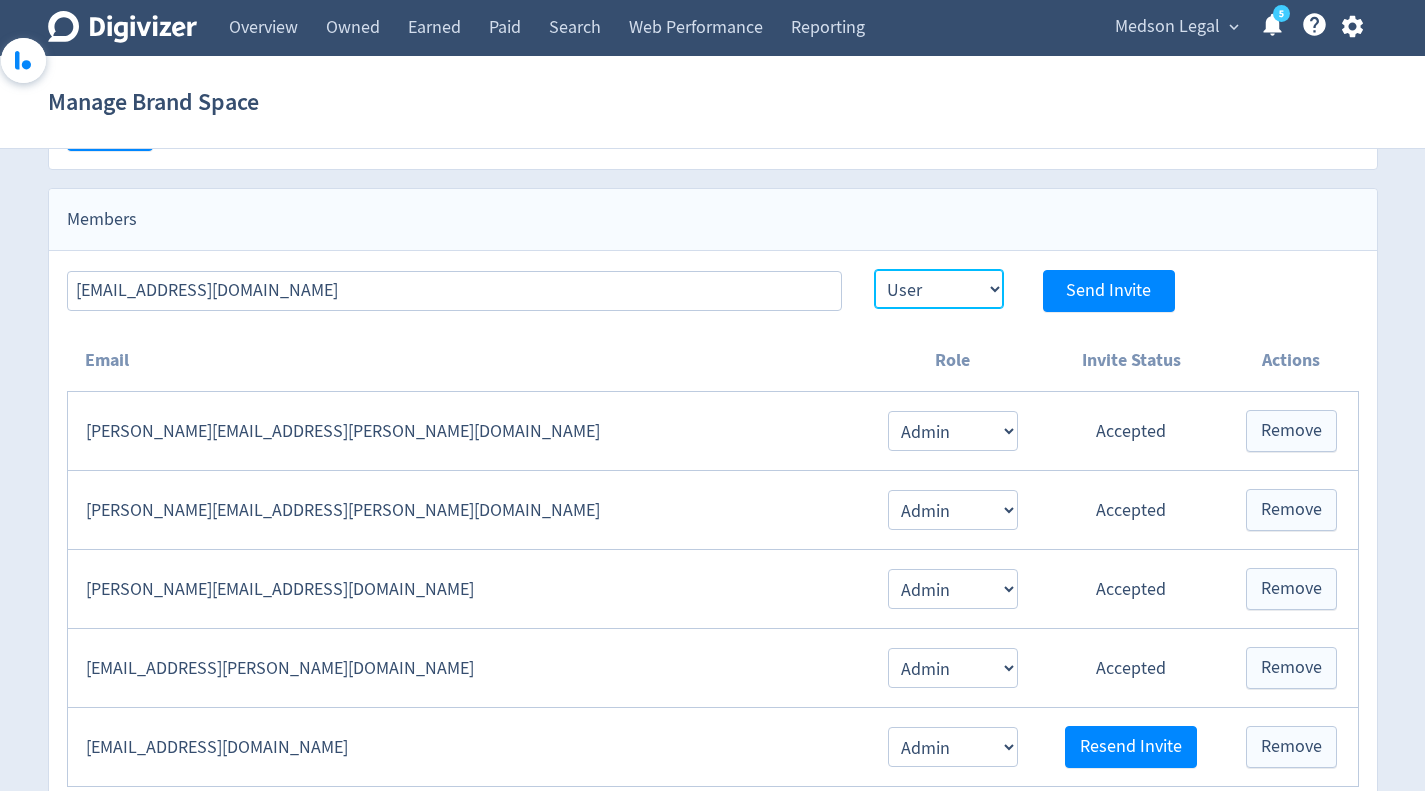 click on "Admin User" at bounding box center (939, 289) 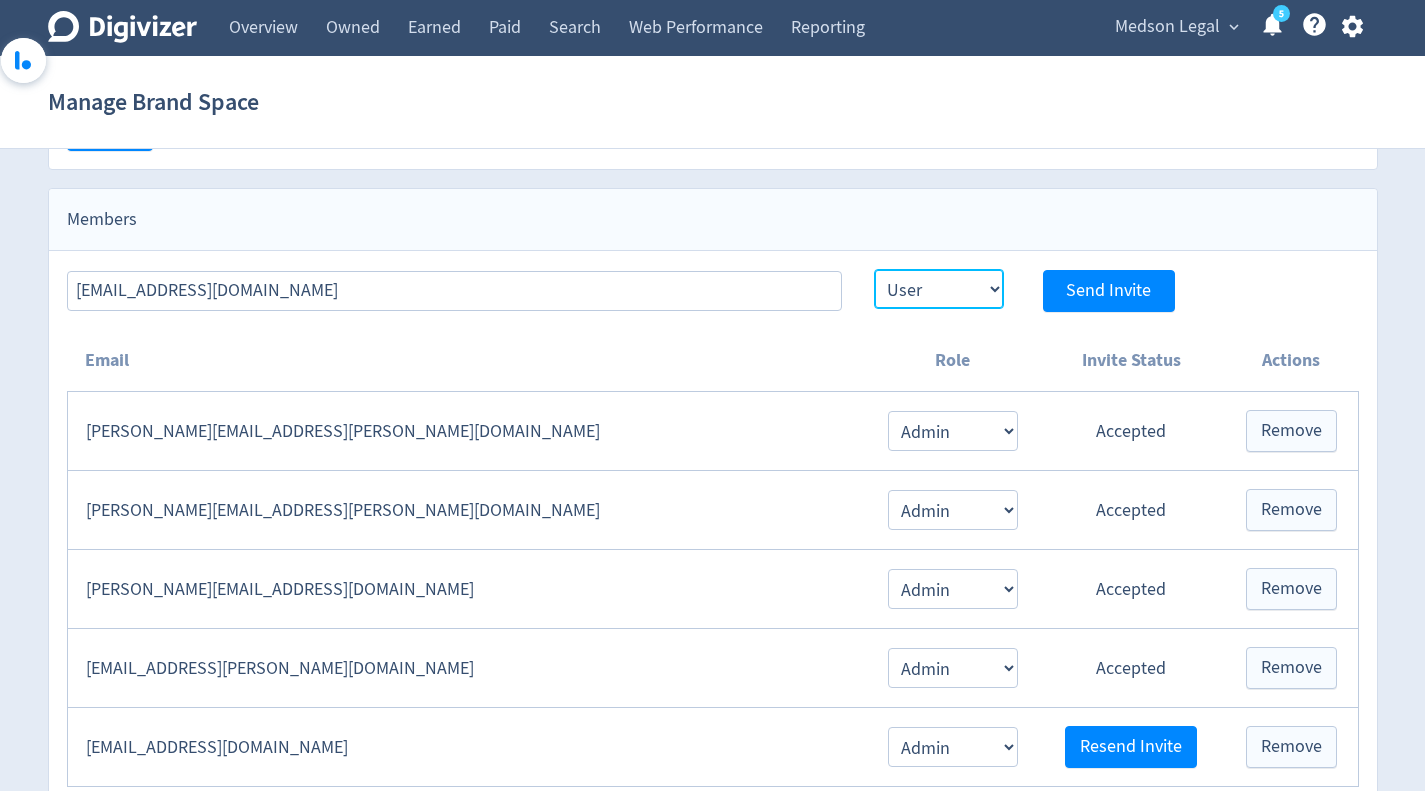 click on "Admin User" at bounding box center [939, 289] 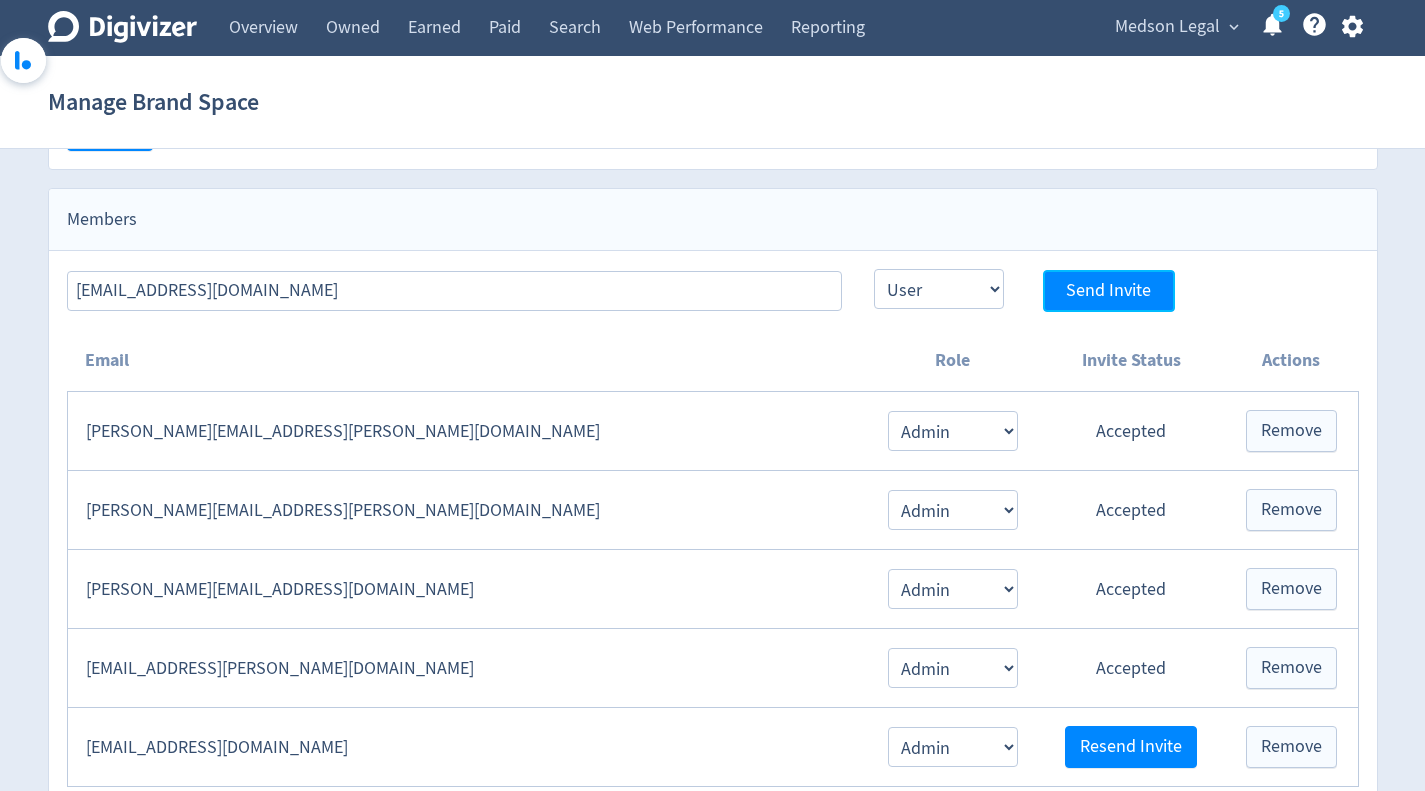 click on "Send Invite" at bounding box center [1108, 291] 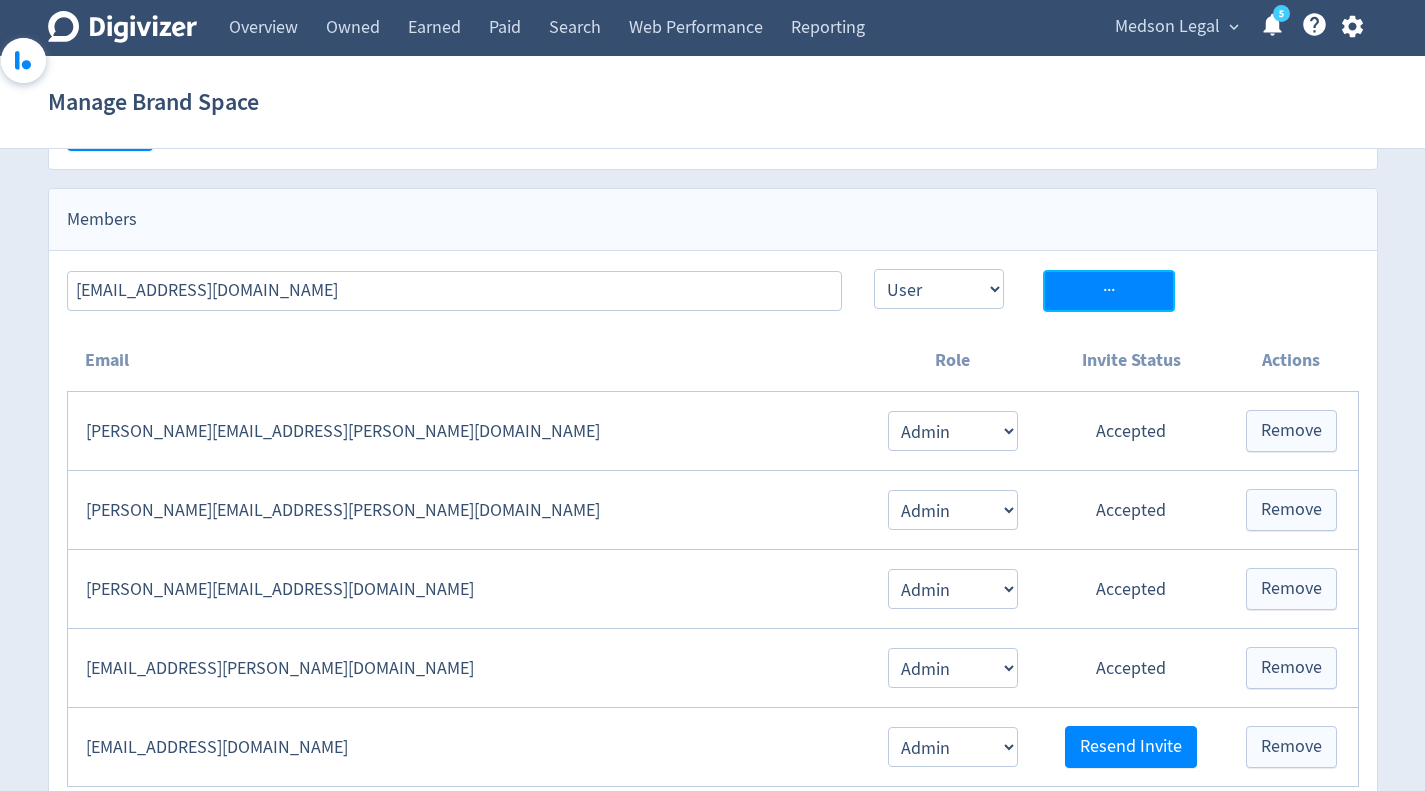 type 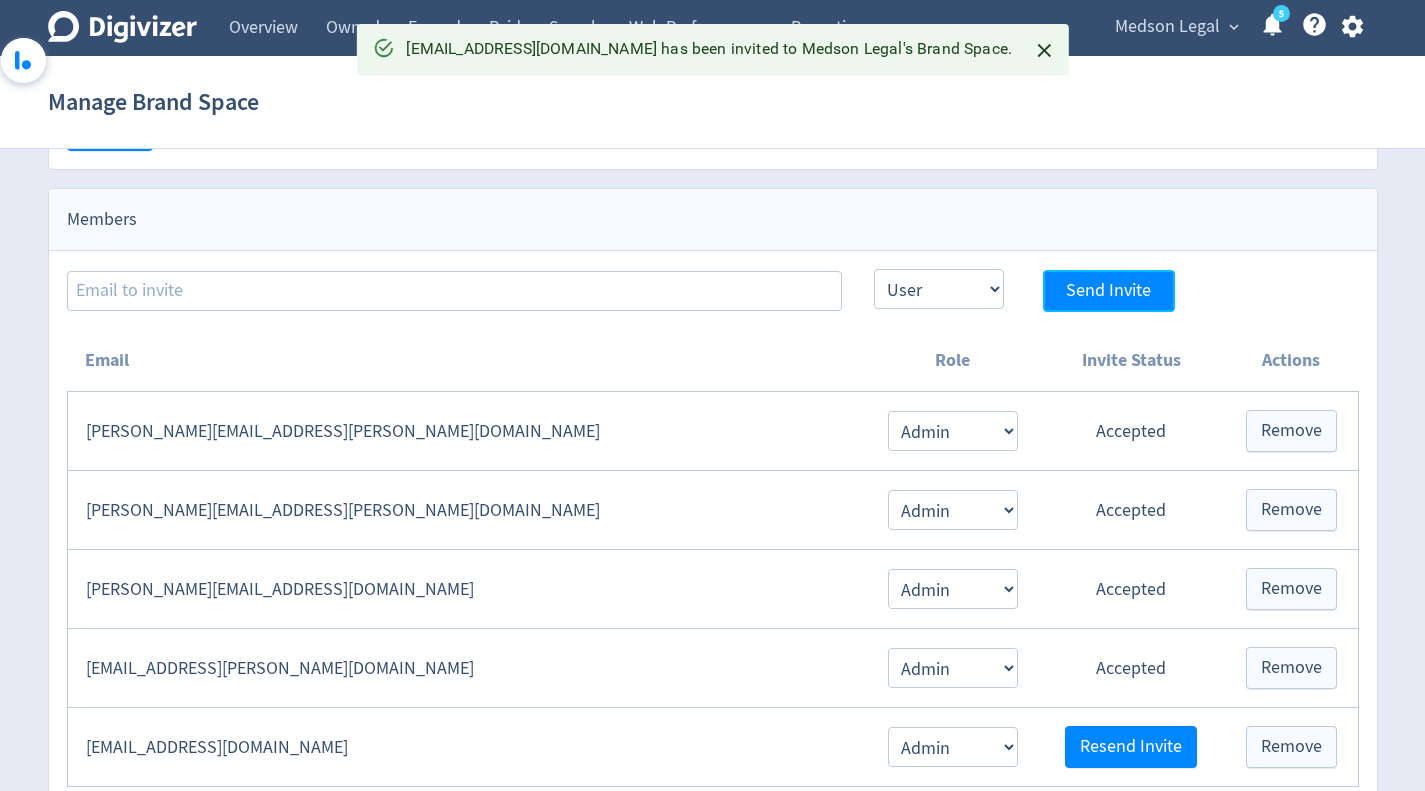 select on "USER" 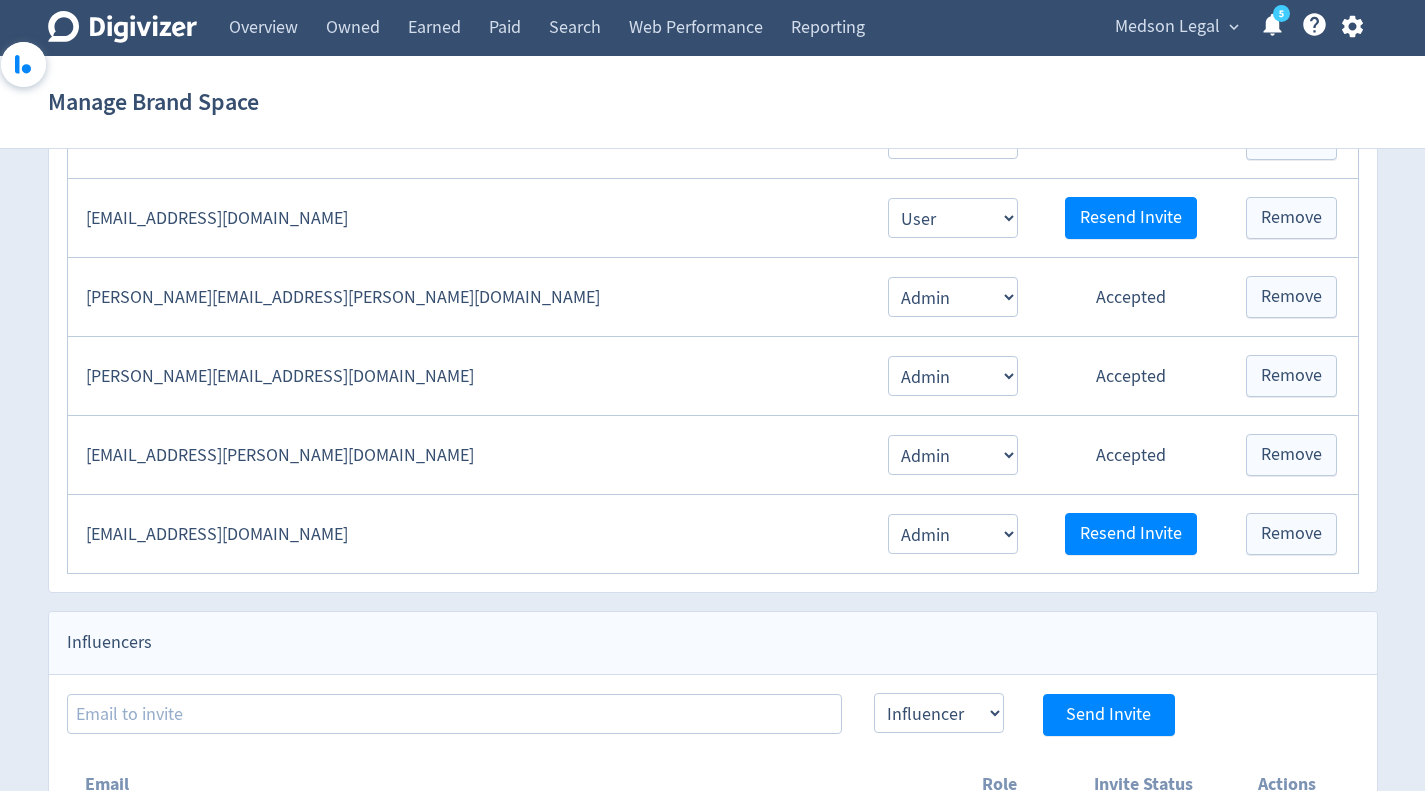 scroll, scrollTop: 670, scrollLeft: 0, axis: vertical 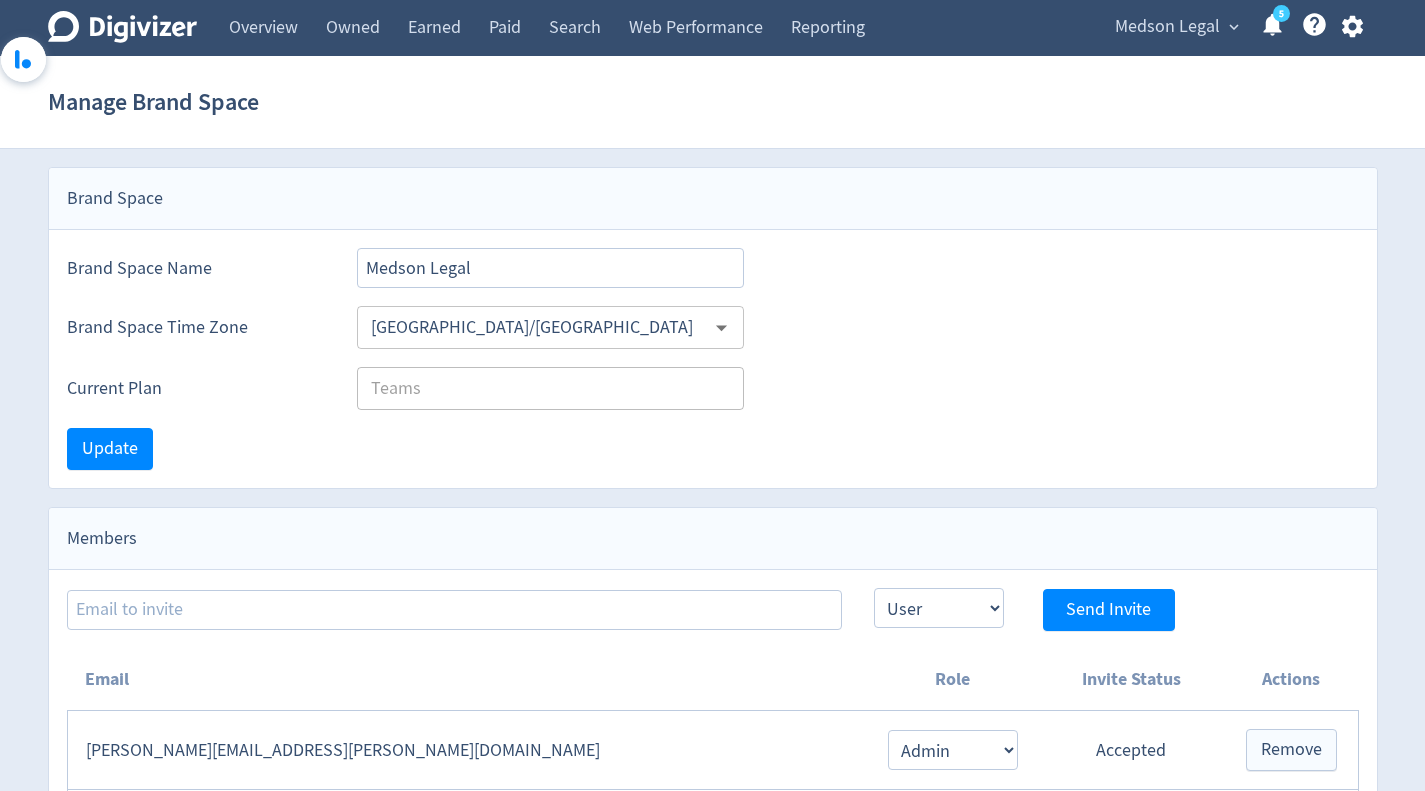 click on "Overview" at bounding box center (263, 28) 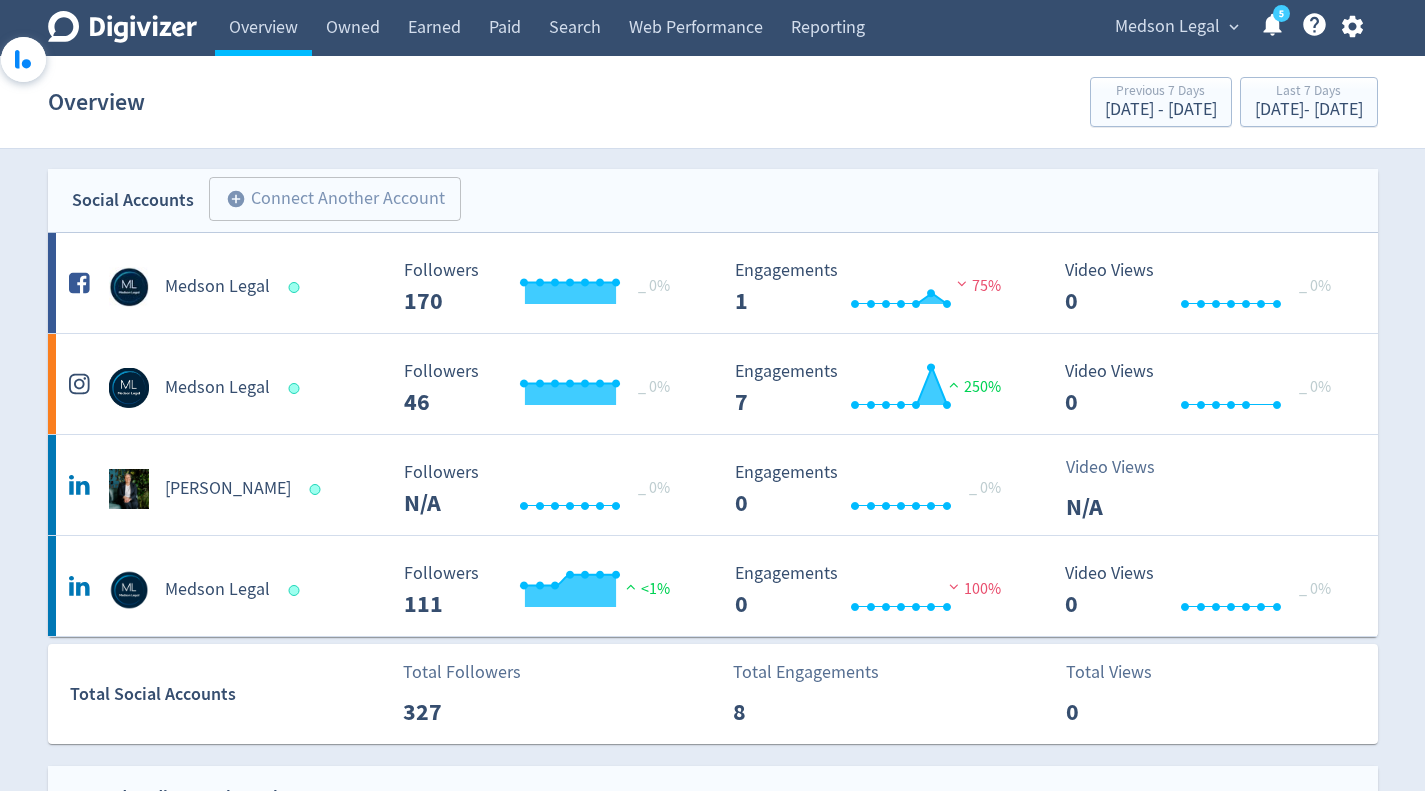 scroll, scrollTop: 692, scrollLeft: 0, axis: vertical 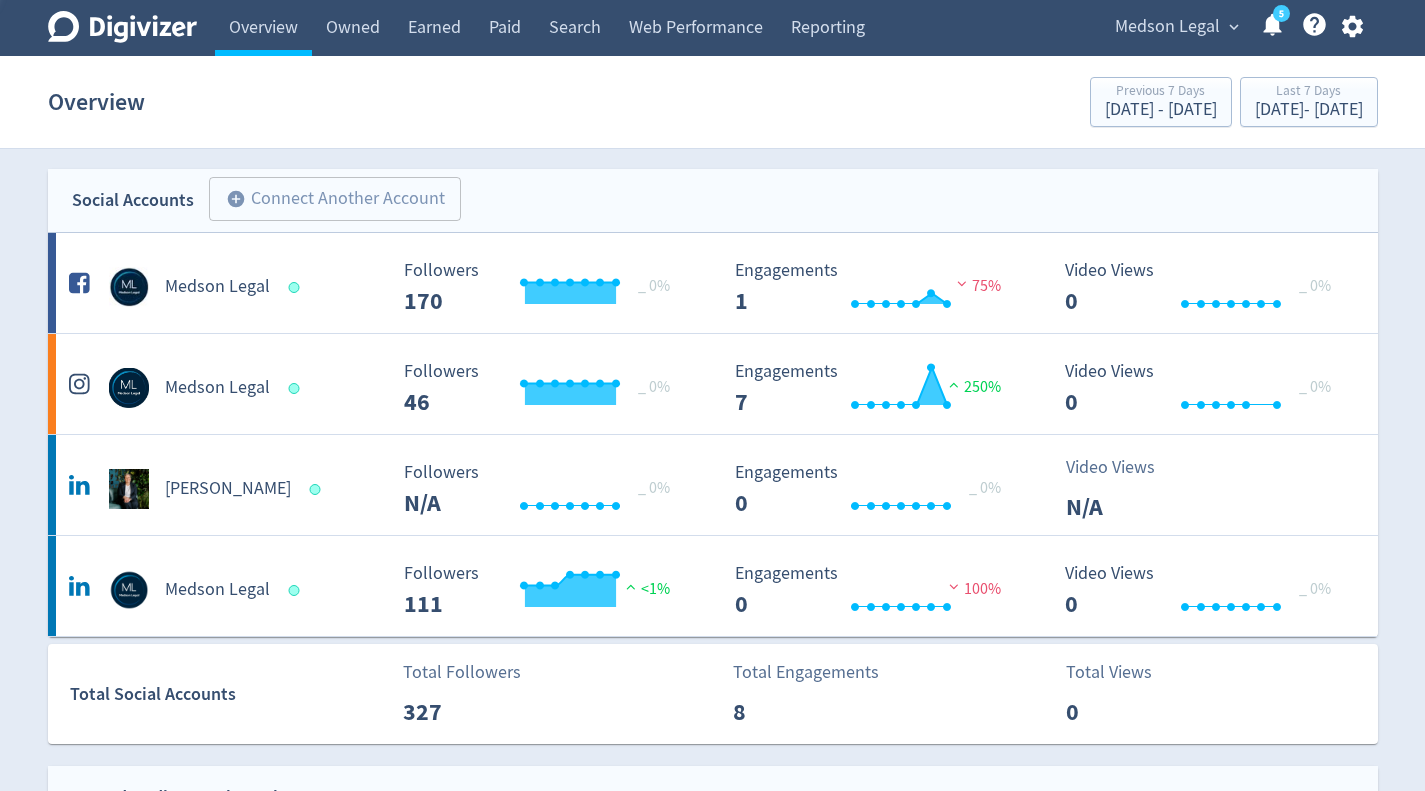 click on "Search" at bounding box center (575, 28) 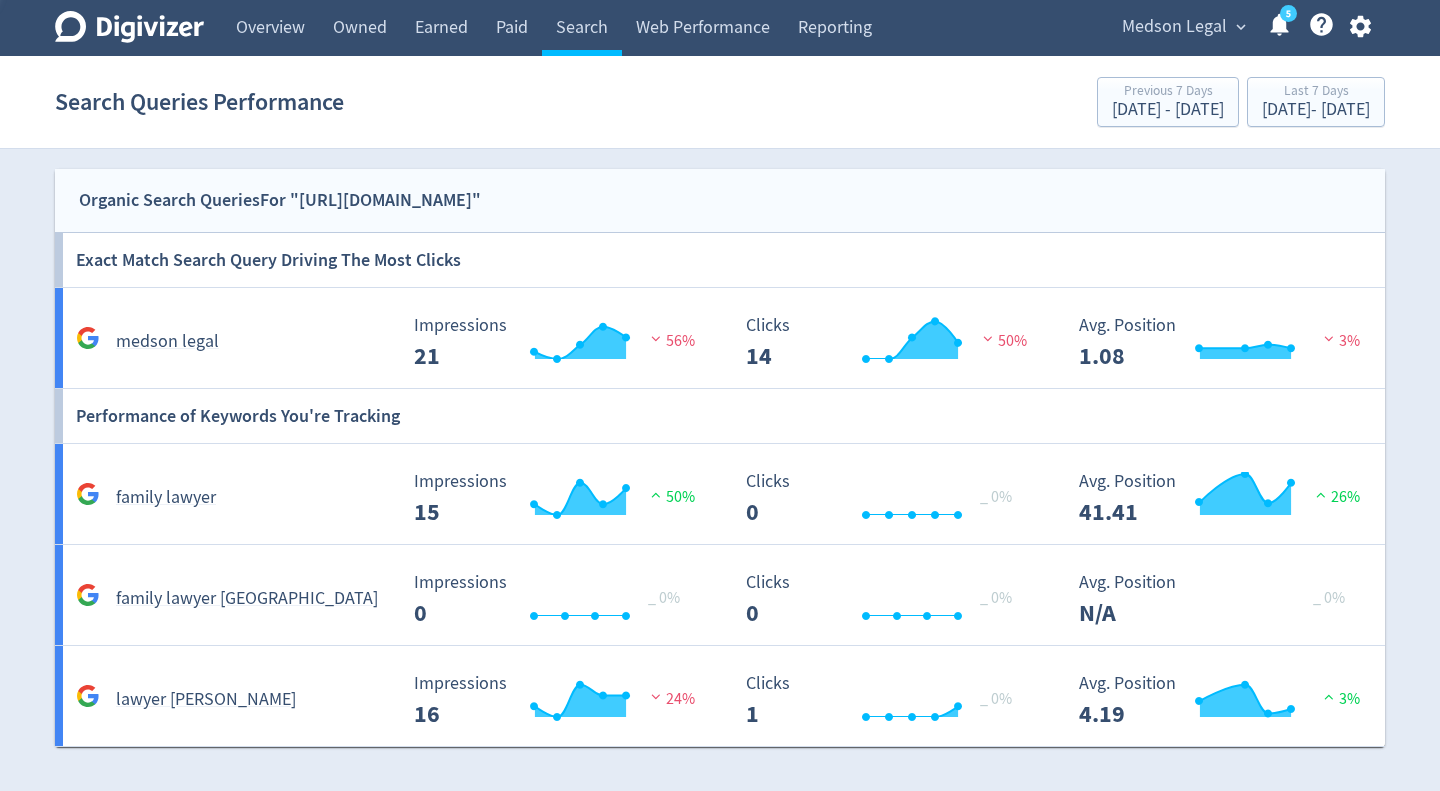 click on "Web Performance" at bounding box center (703, 28) 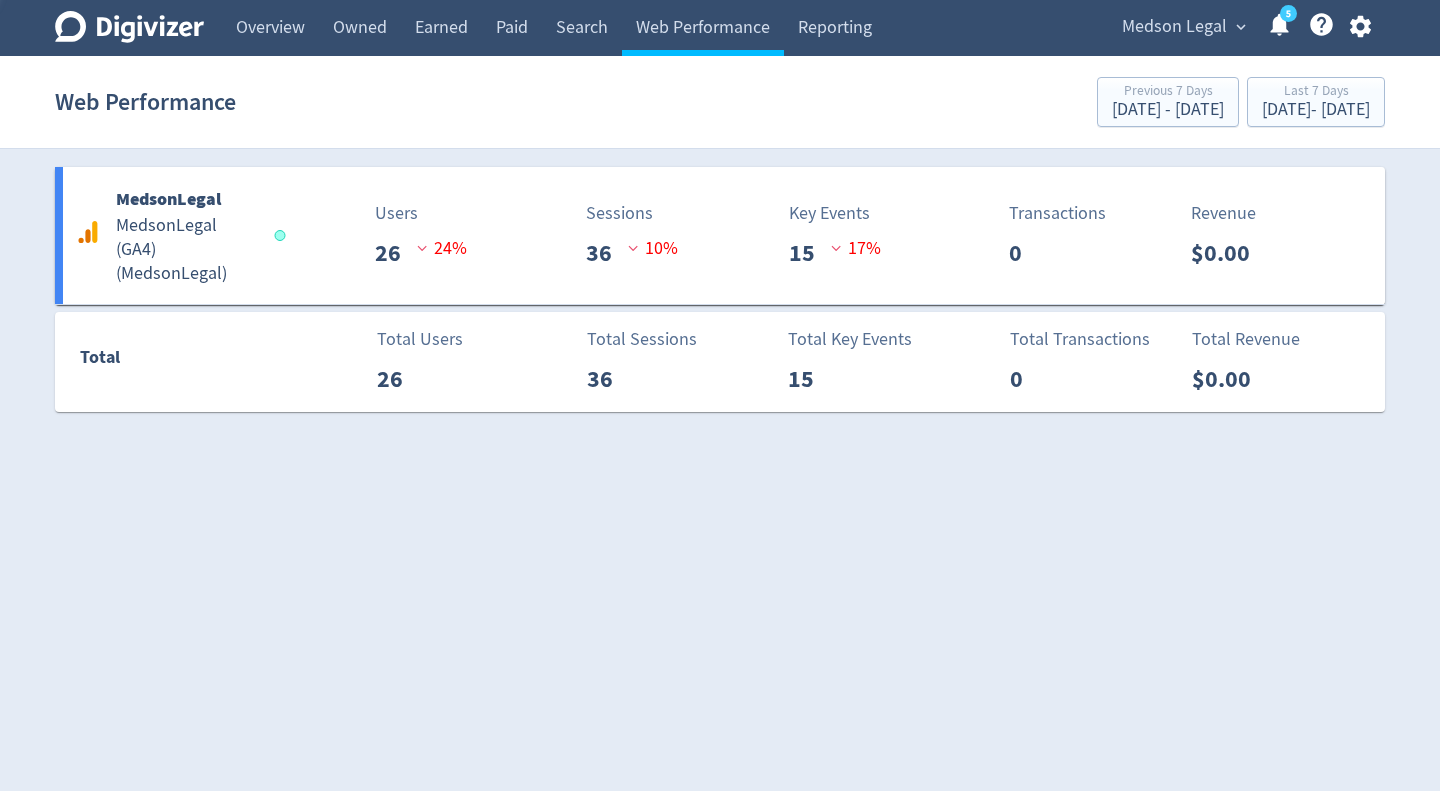click on "Users 26   24 %" at bounding box center [393, 235] 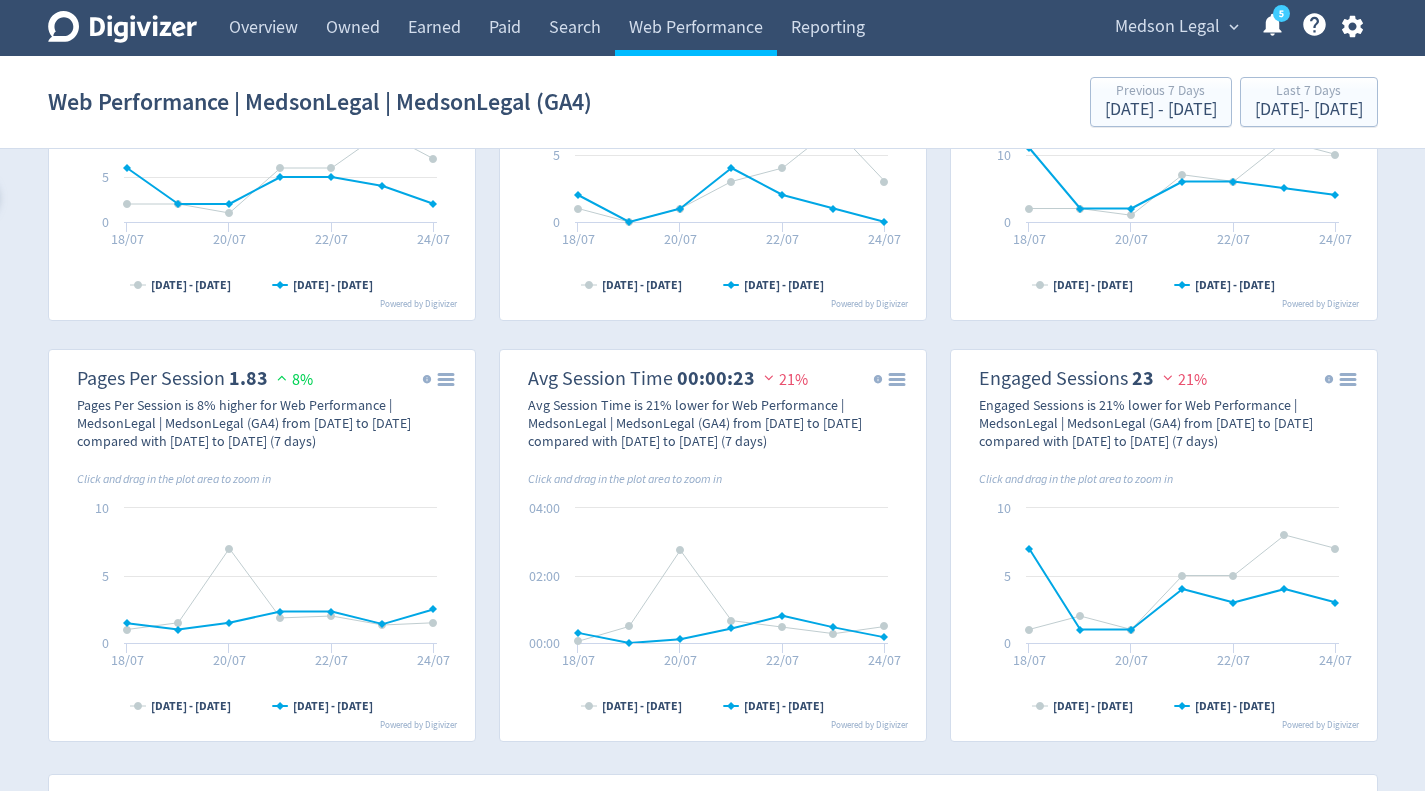 scroll, scrollTop: 1384, scrollLeft: 0, axis: vertical 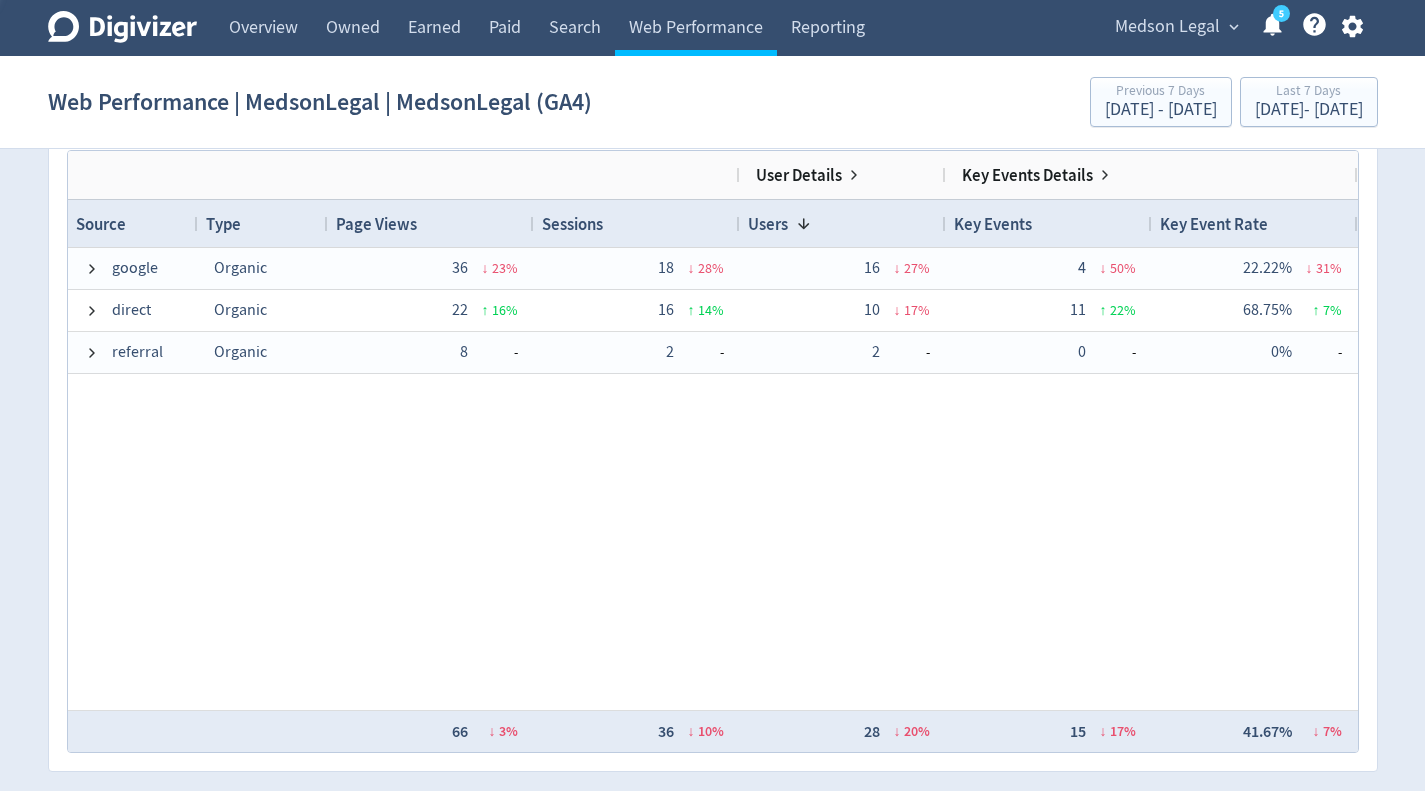 click on "Search" at bounding box center [575, 28] 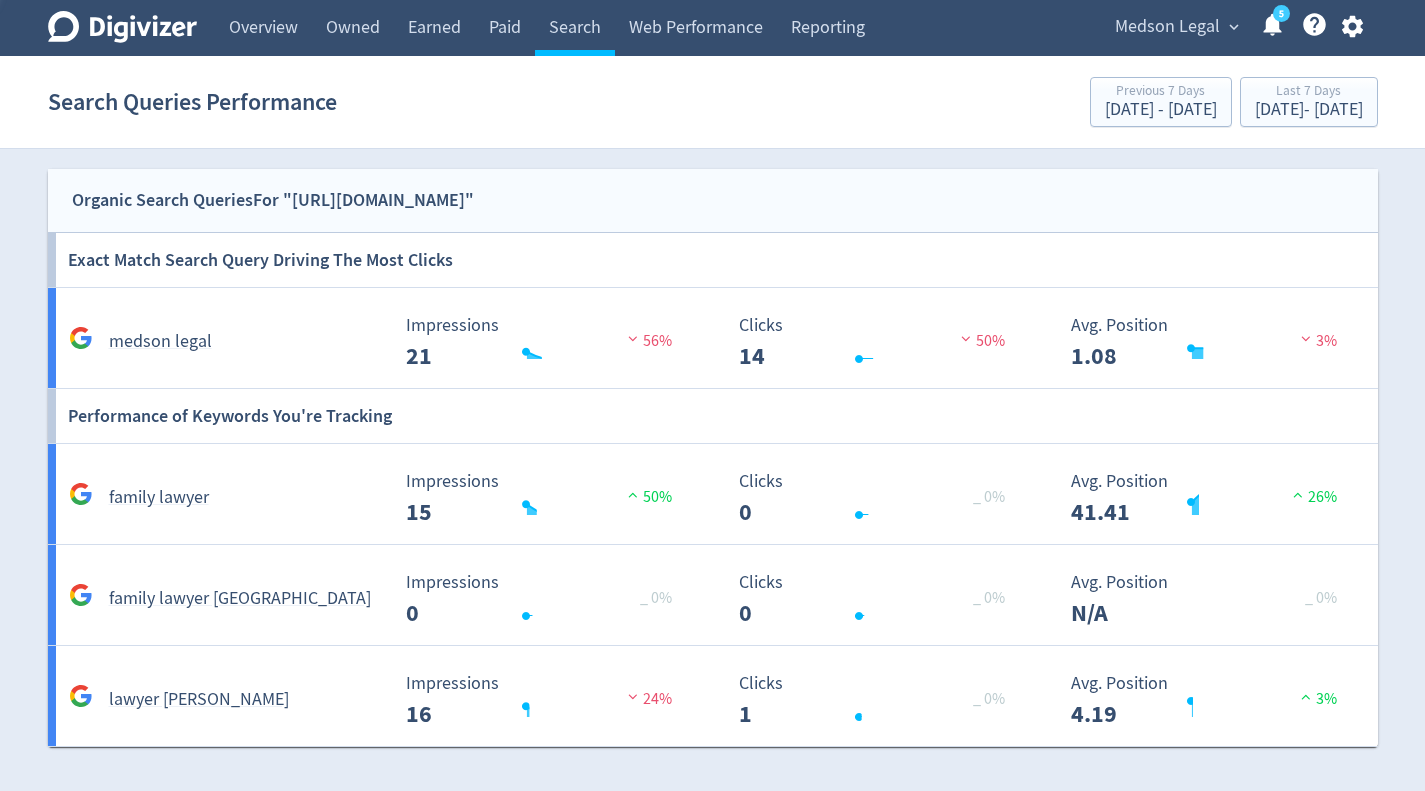scroll, scrollTop: 0, scrollLeft: 0, axis: both 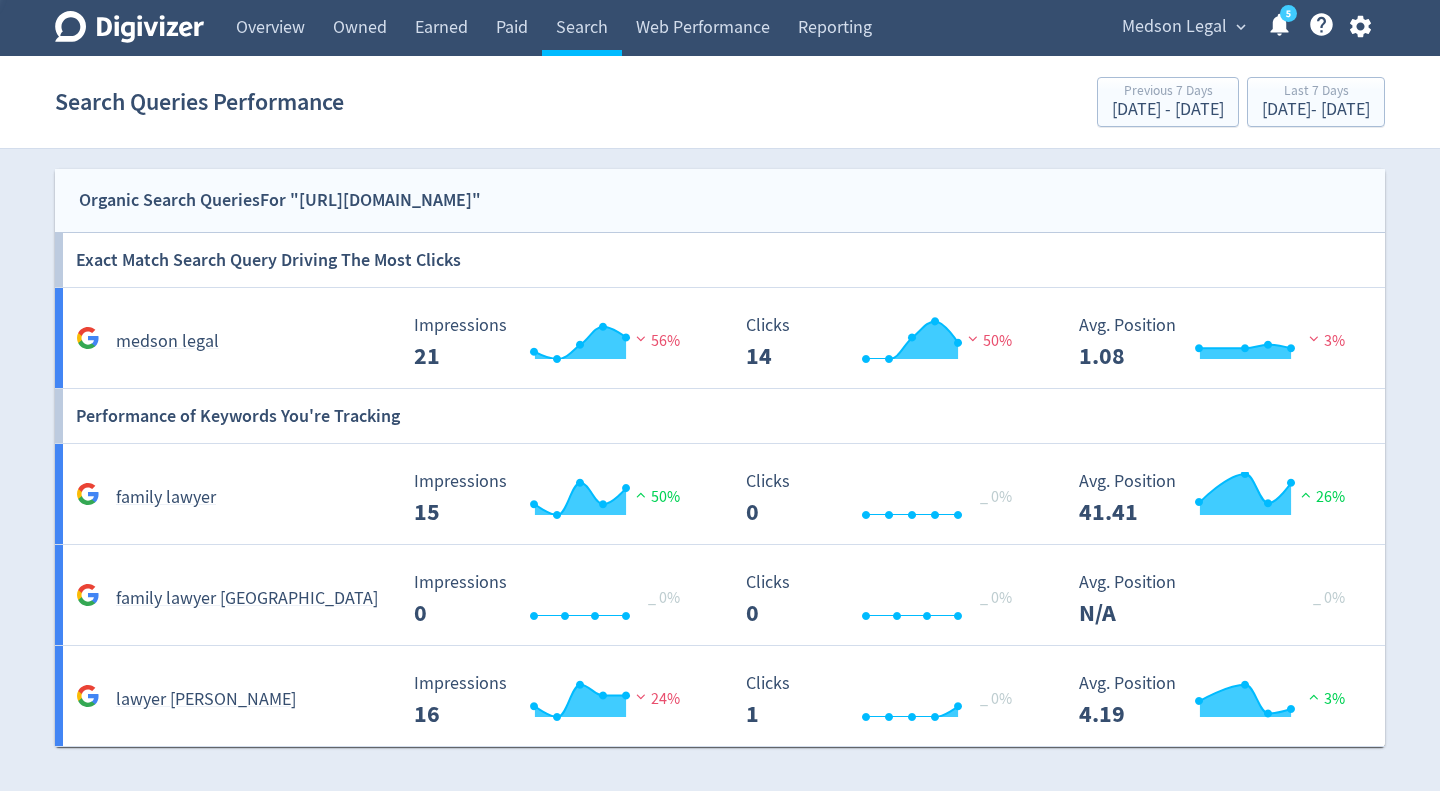 click on "Digivizer Logo [PERSON_NAME] Logo Overview Owned Earned Paid Search Web Performance Reporting Medson Legal expand_more
5
Help Center - Searchable support on using Digivizer Overview Owned Earned Paid Search Web Reporting Search Queries Performance Previous 7 Days [DATE]   -   [DATE] Last 7 Days [DATE]  -   [DATE] Organic Search Queries  For "[URL][DOMAIN_NAME]"   Exact Match Search Query Driving The Most Clicks medson legal Created with Highcharts 10.3.3
Impressions
21
56% Created with Highcharts 10.3.3
Clicks
14
50% Created with Highcharts 10.3.3
Avg. Position
1.08
3%   Performance of Keywords You're Tracking family lawyer Created with Highcharts 10.3.3
Impressions
15
50% Created with Highcharts 10.3.3
Clicks
0
_ 0% 41.41 26%" at bounding box center (720, 373) 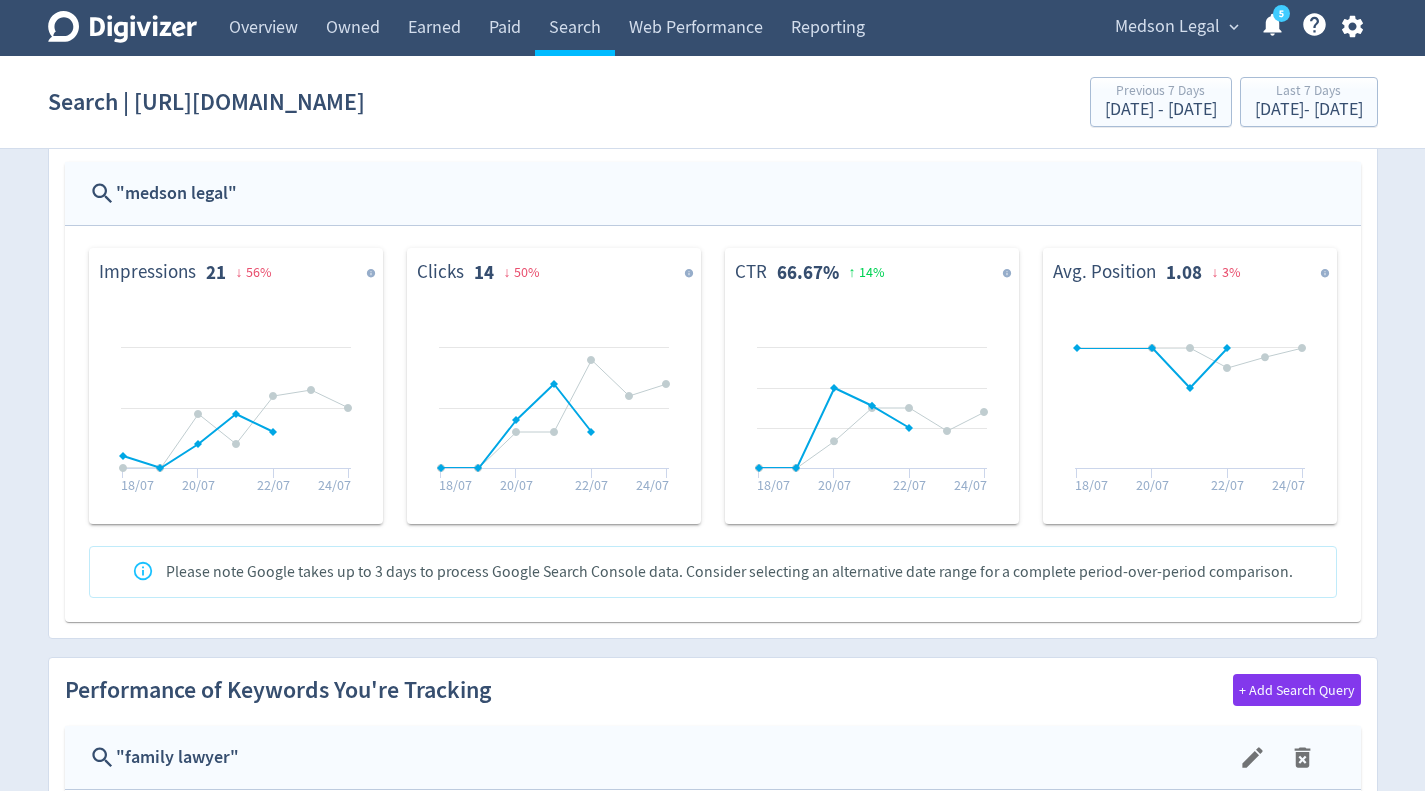 scroll, scrollTop: 0, scrollLeft: 0, axis: both 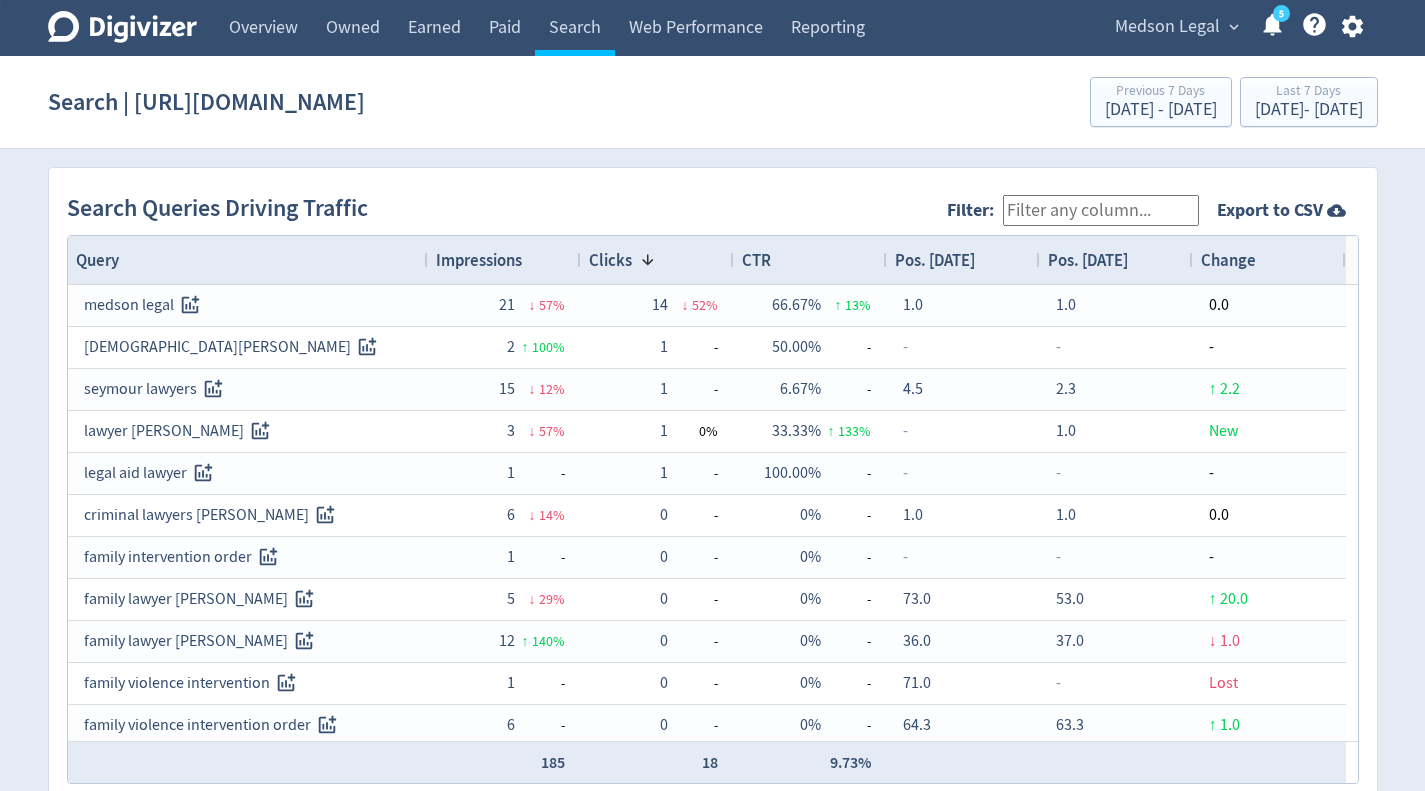 click on "Web Performance" at bounding box center (696, 28) 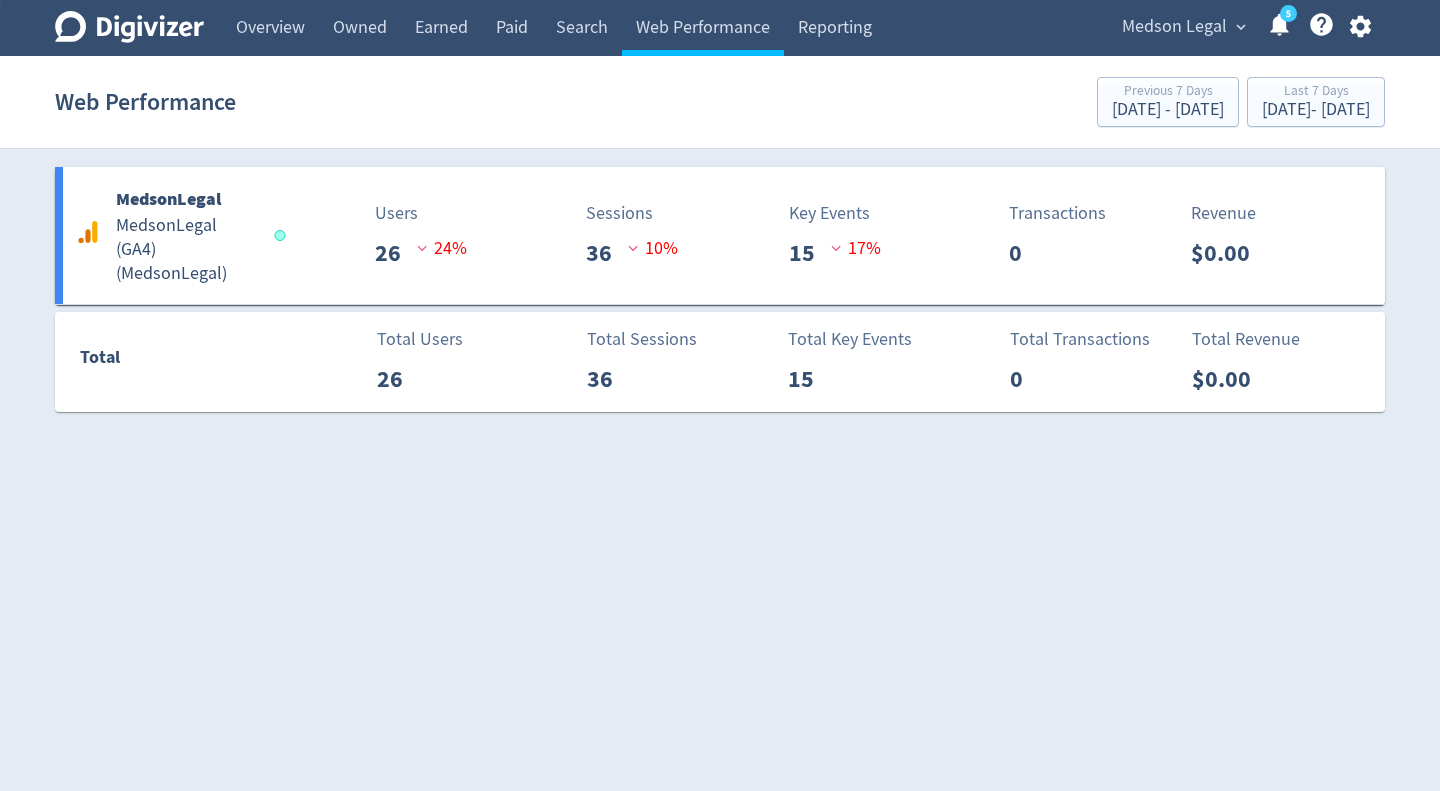 click on "Sessions 36   10 %" at bounding box center (650, 235) 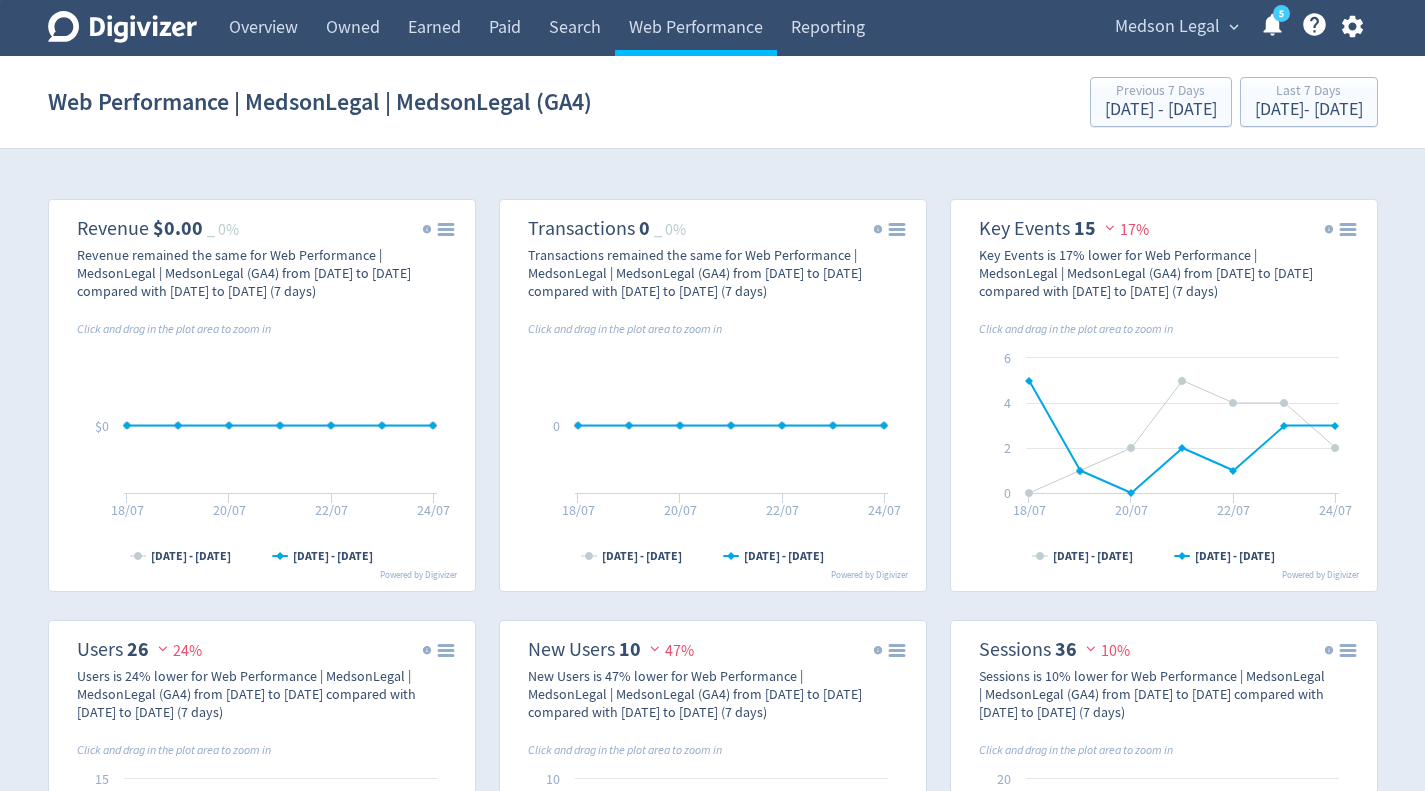 scroll, scrollTop: 692, scrollLeft: 0, axis: vertical 